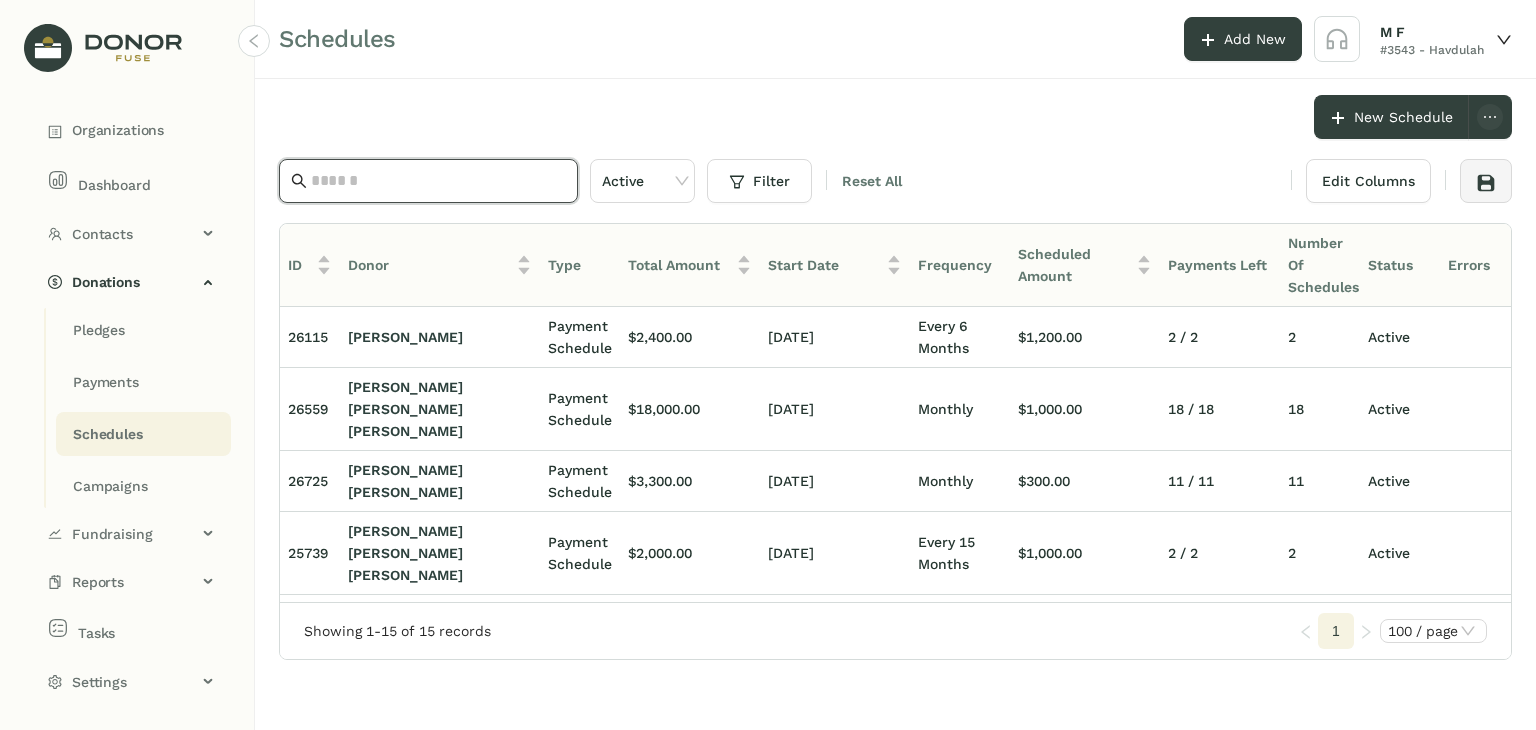 scroll, scrollTop: 0, scrollLeft: 0, axis: both 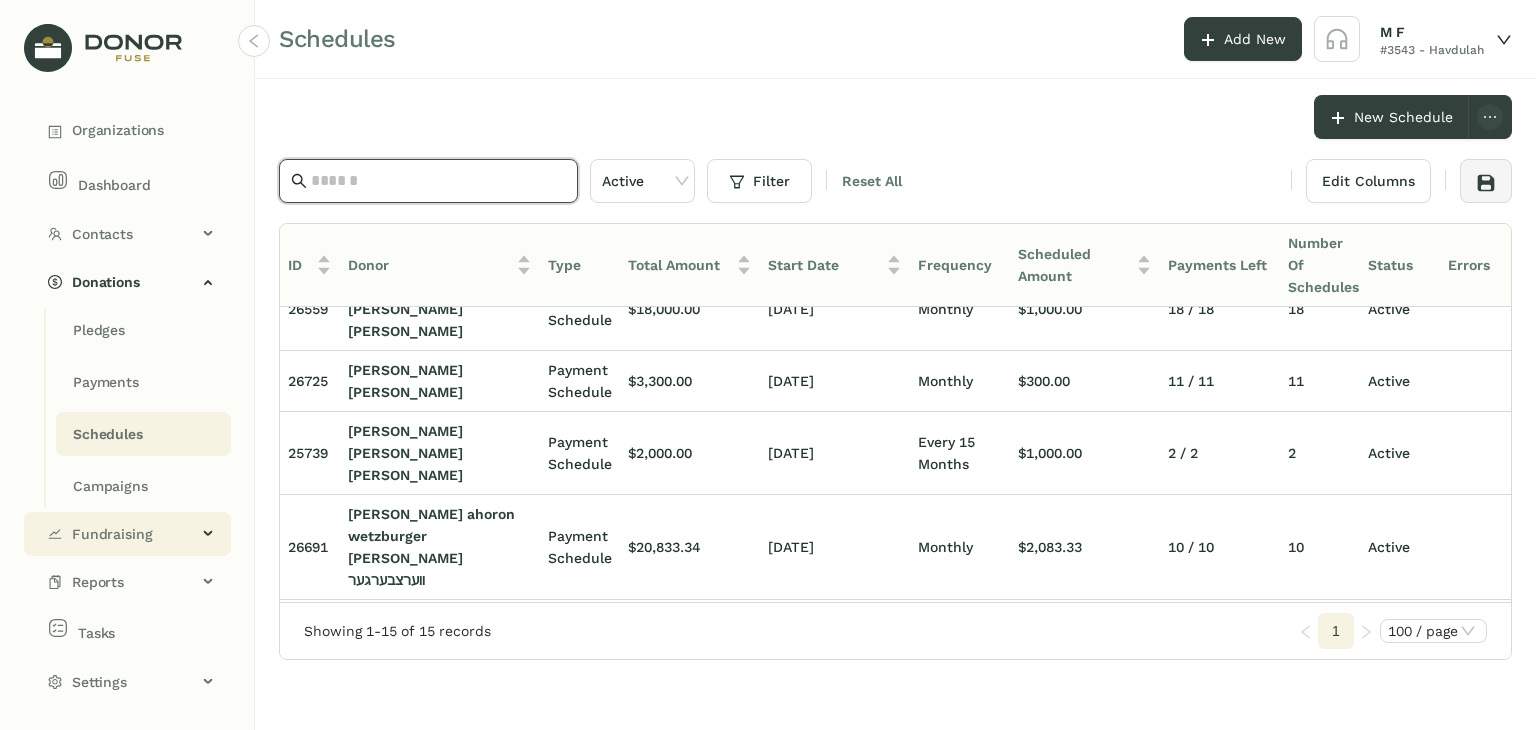 click on "Fundraising" 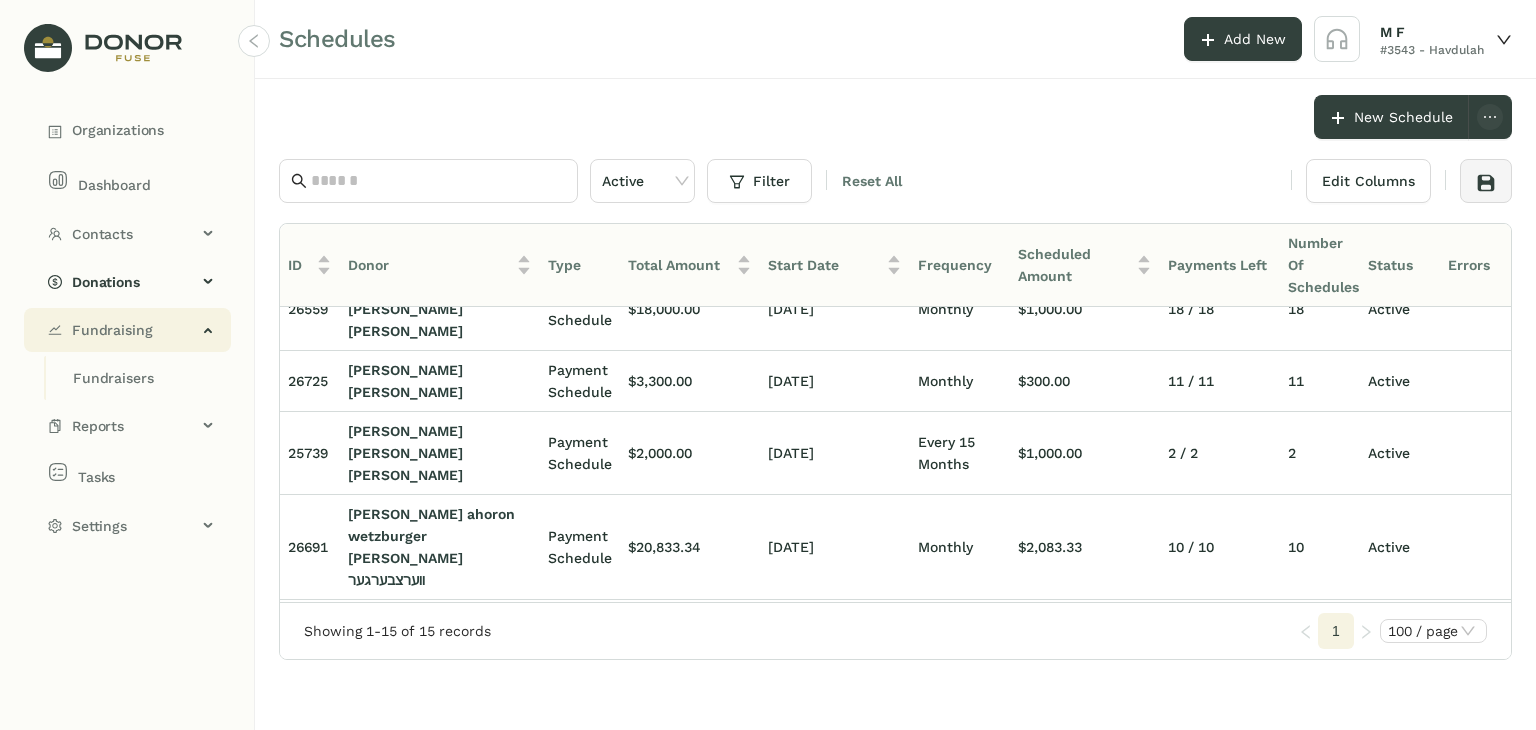 click on "Fundraising" 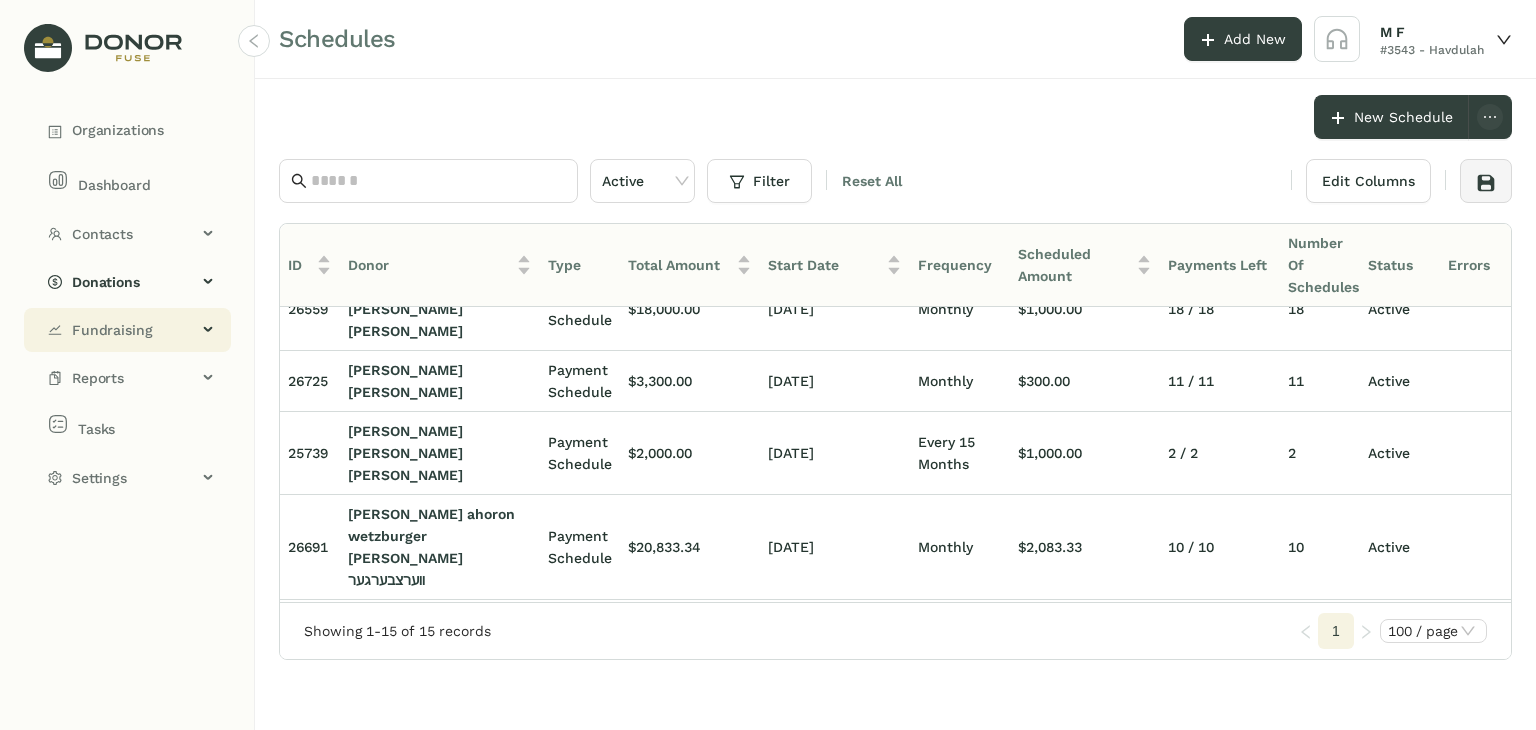 click on "Fundraising" 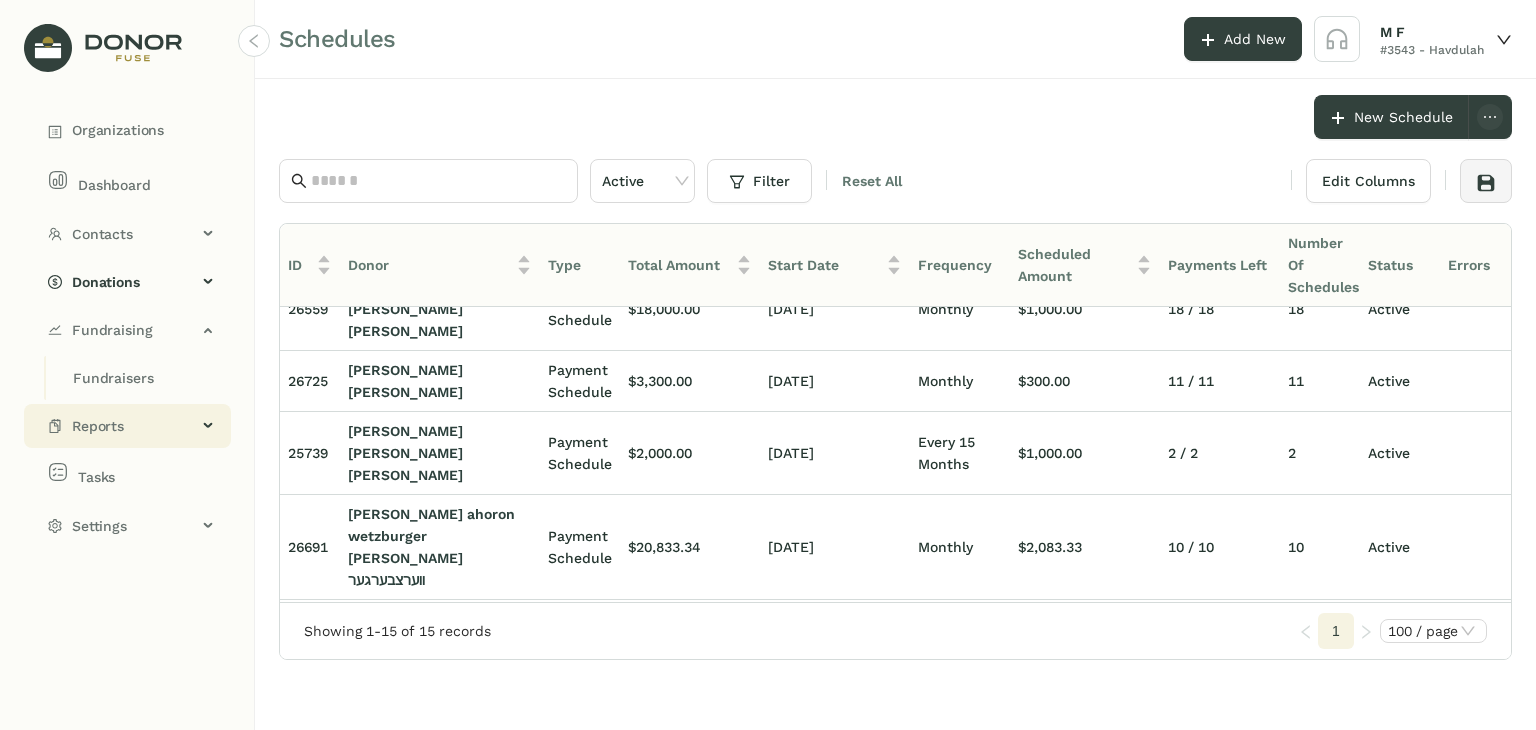 click on "Reports" 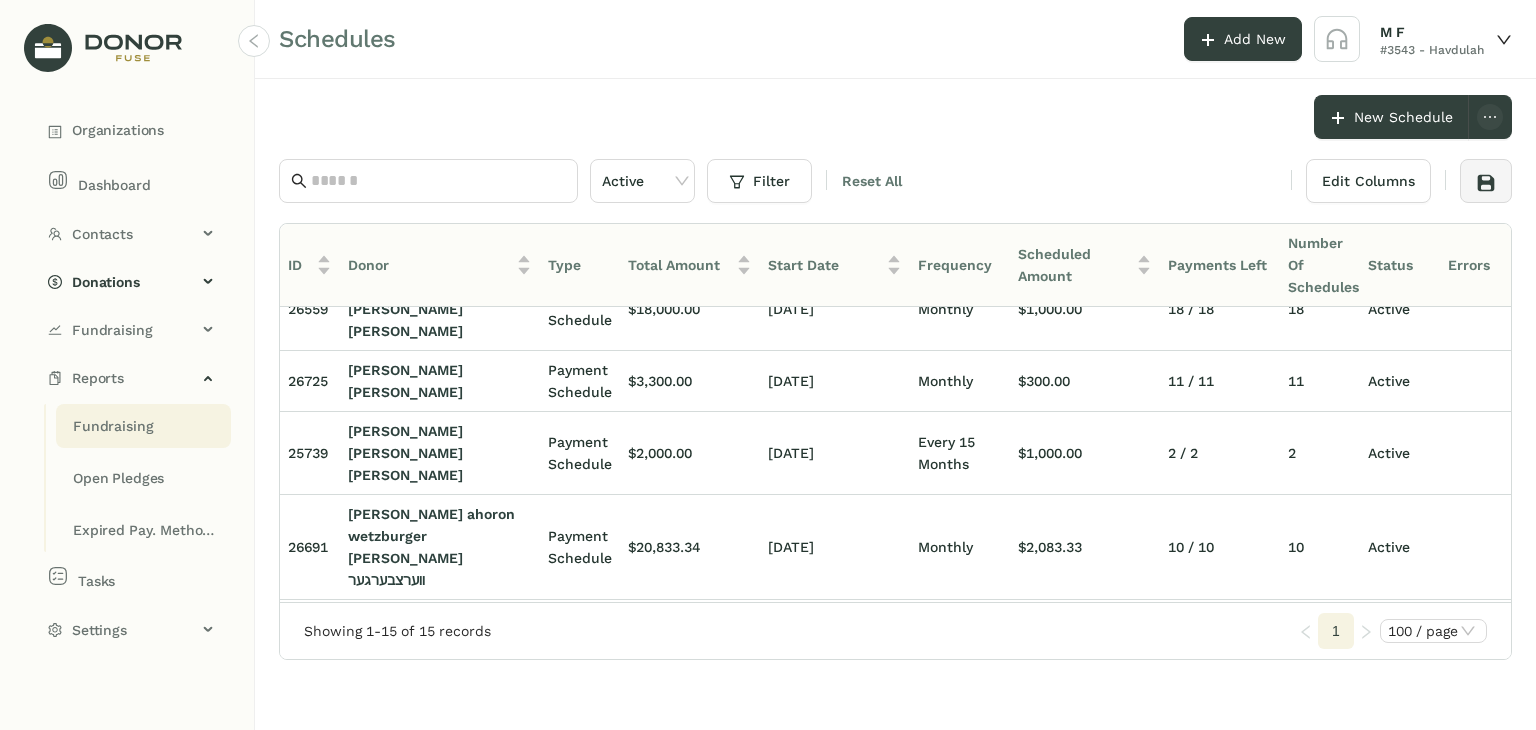 click on "Fundraising" 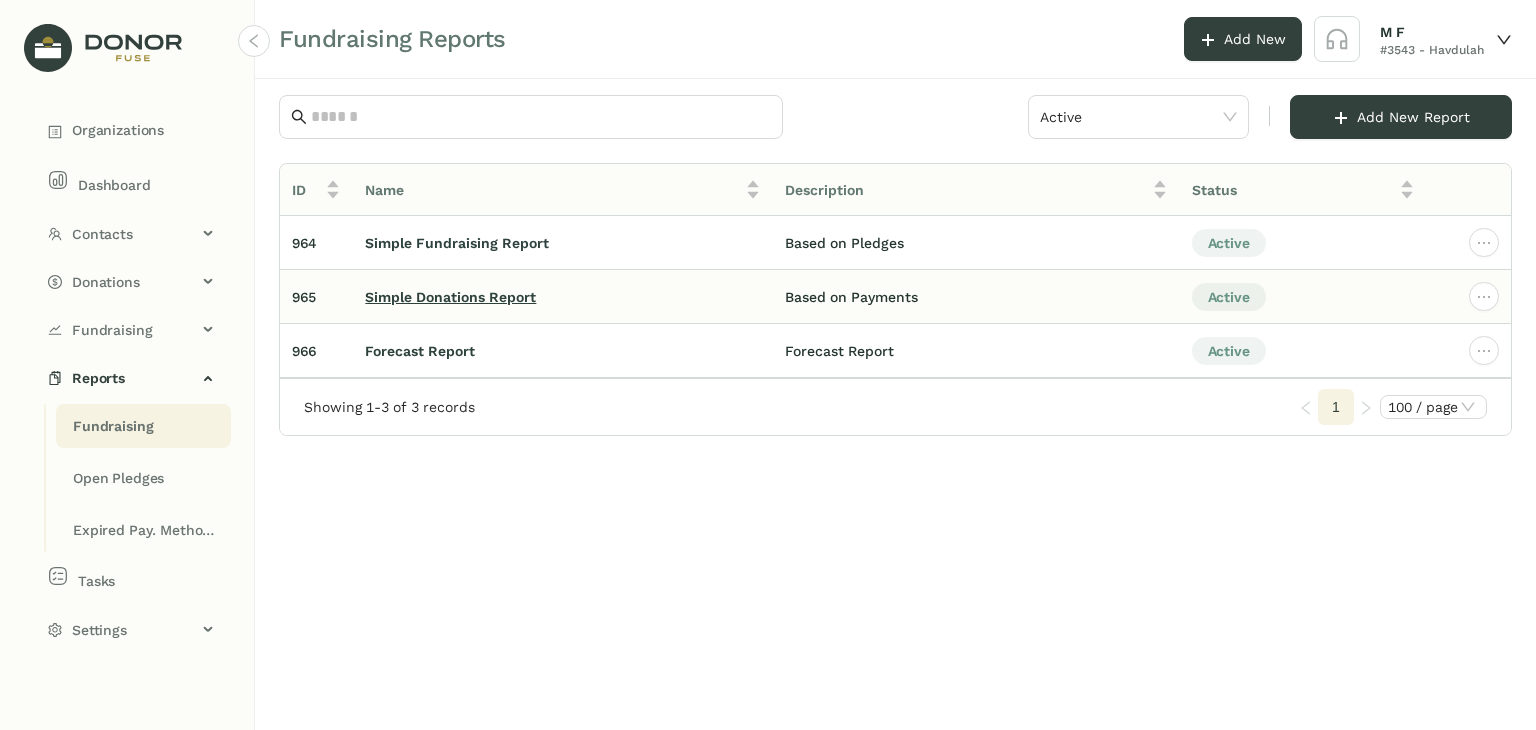 click on "Simple Donations Report" 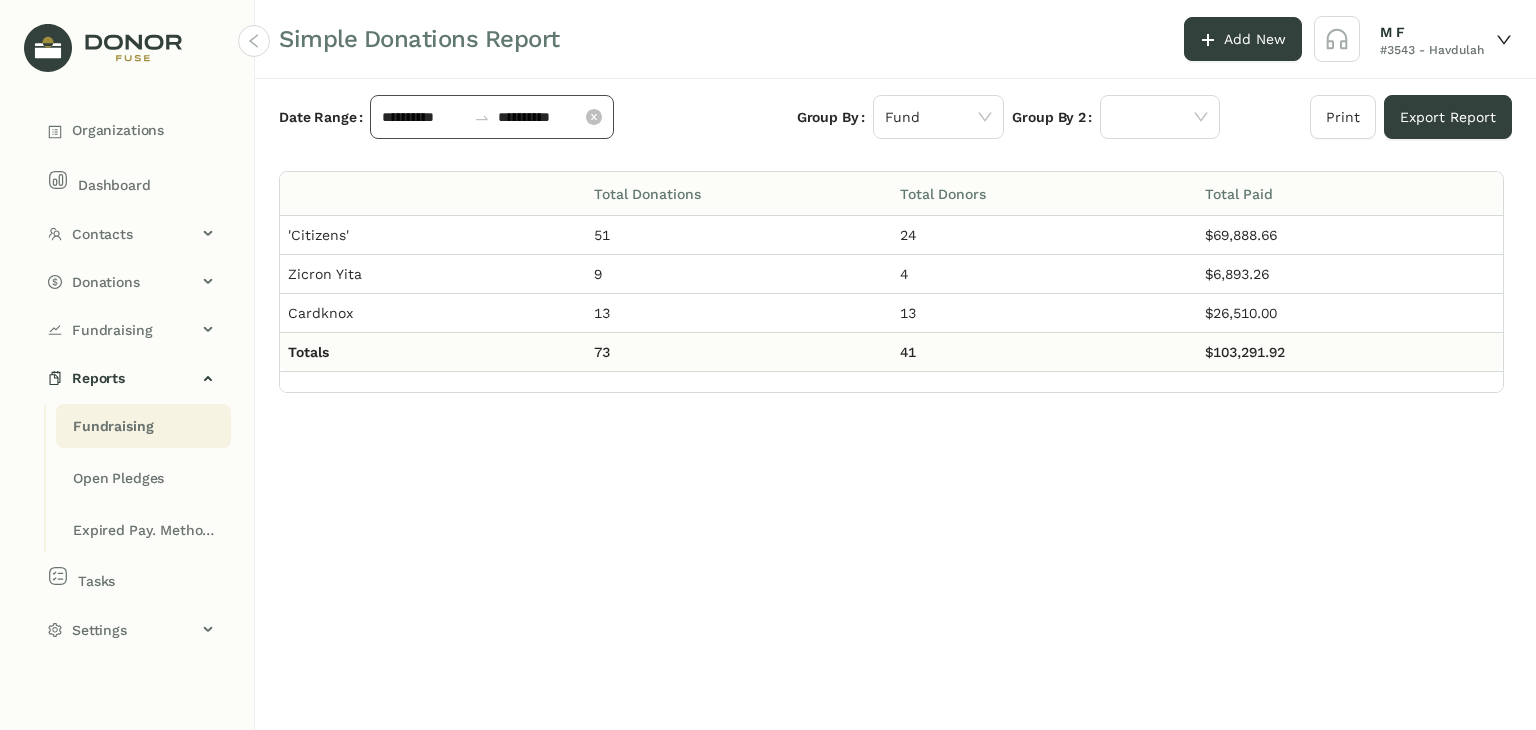 click 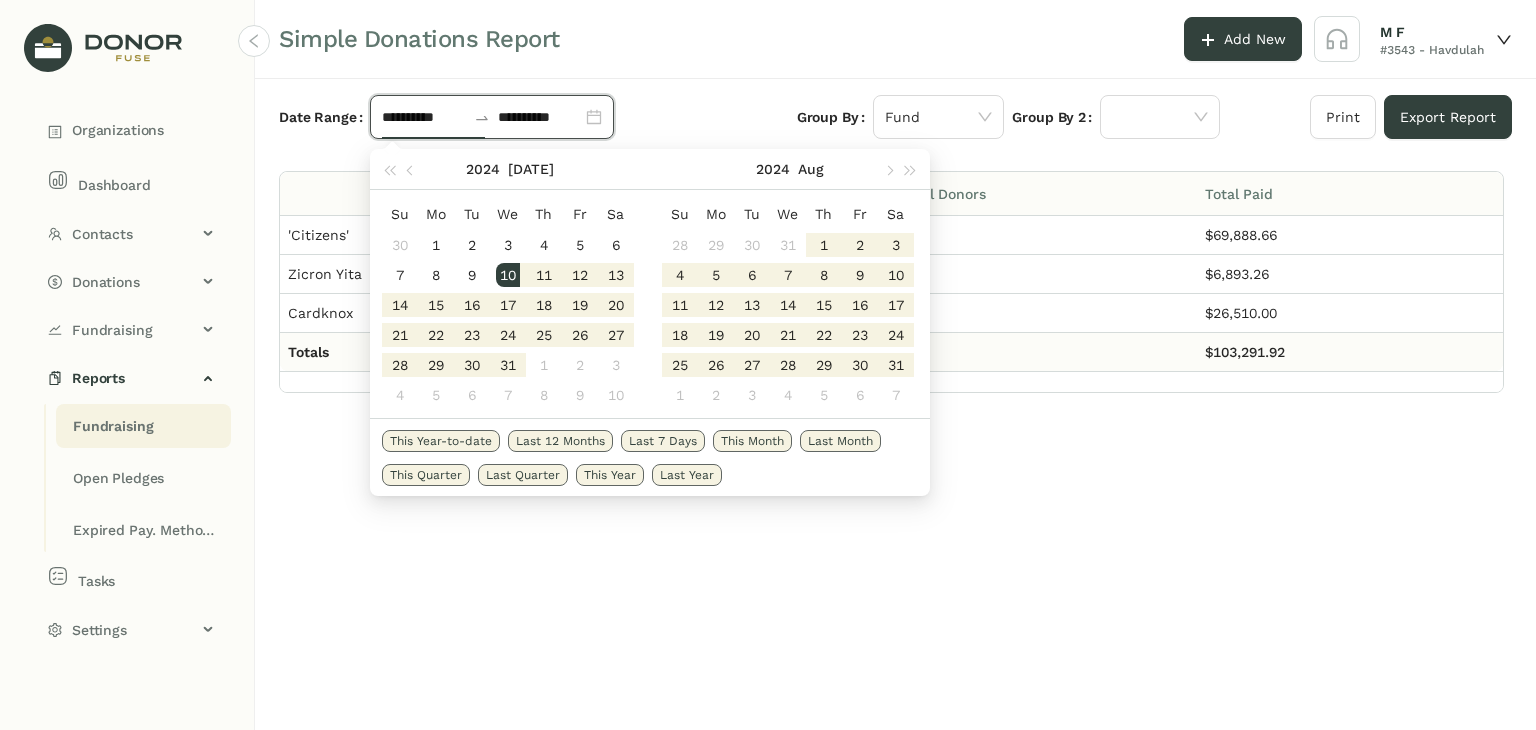 click on "Last Month" at bounding box center [840, 441] 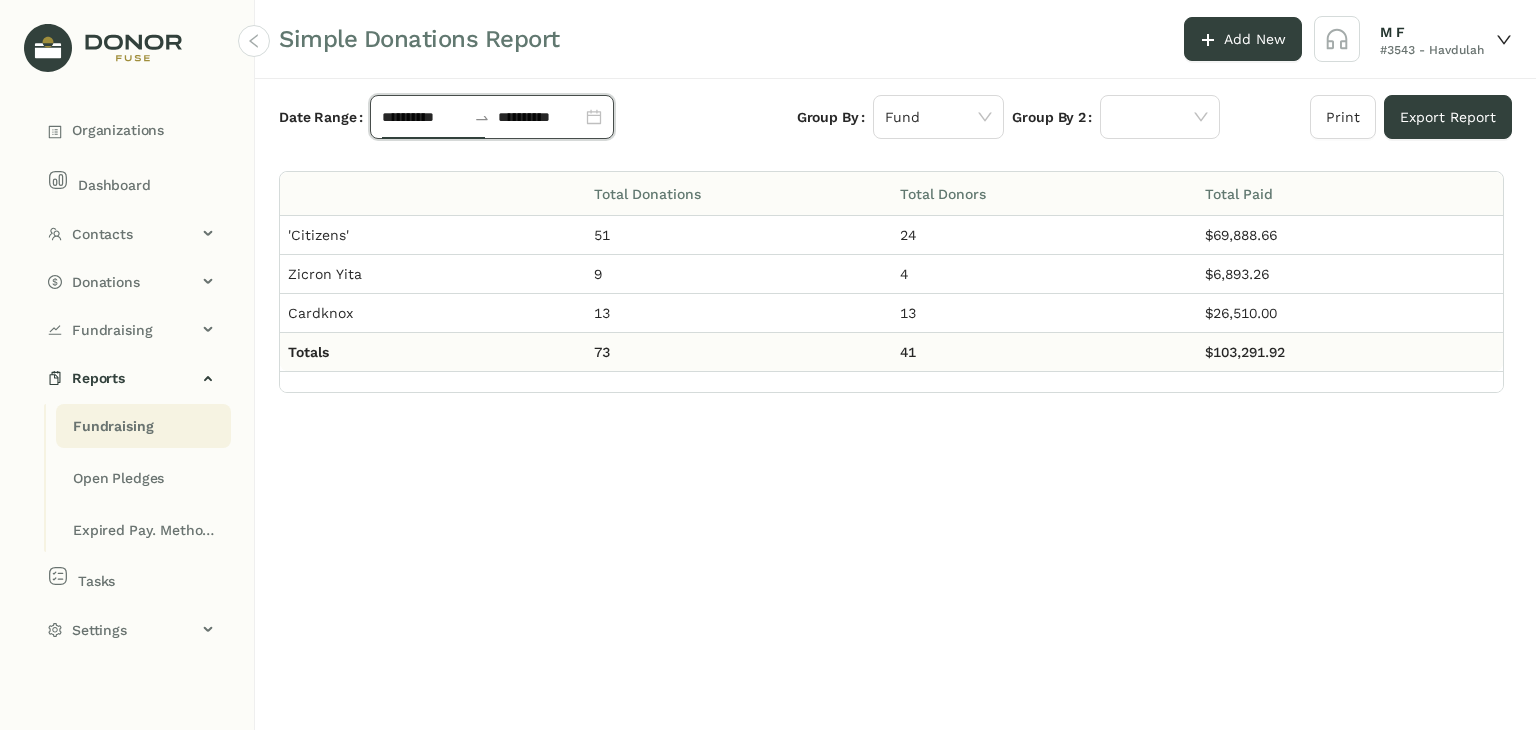 type on "**********" 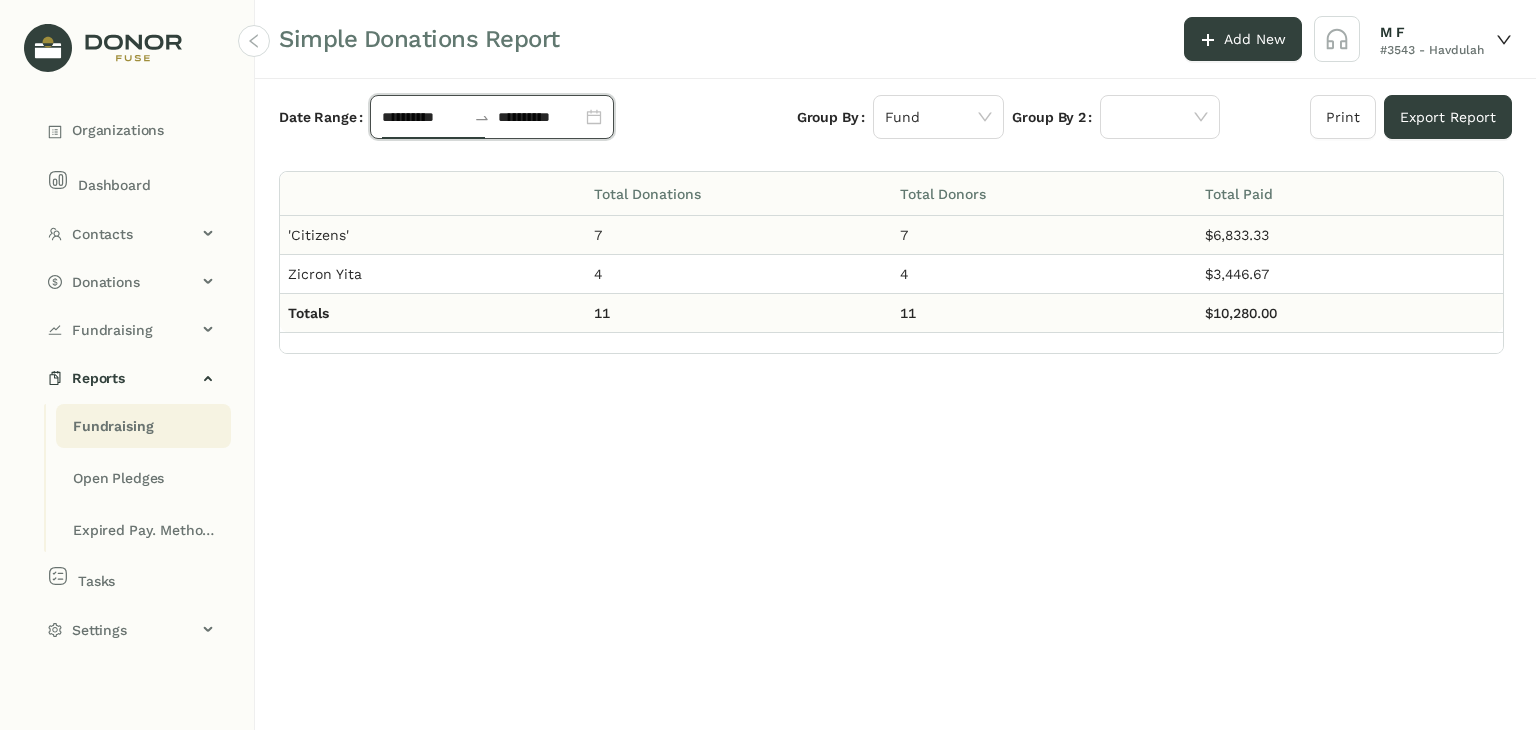 click on "'Citizens'" at bounding box center [318, 235] 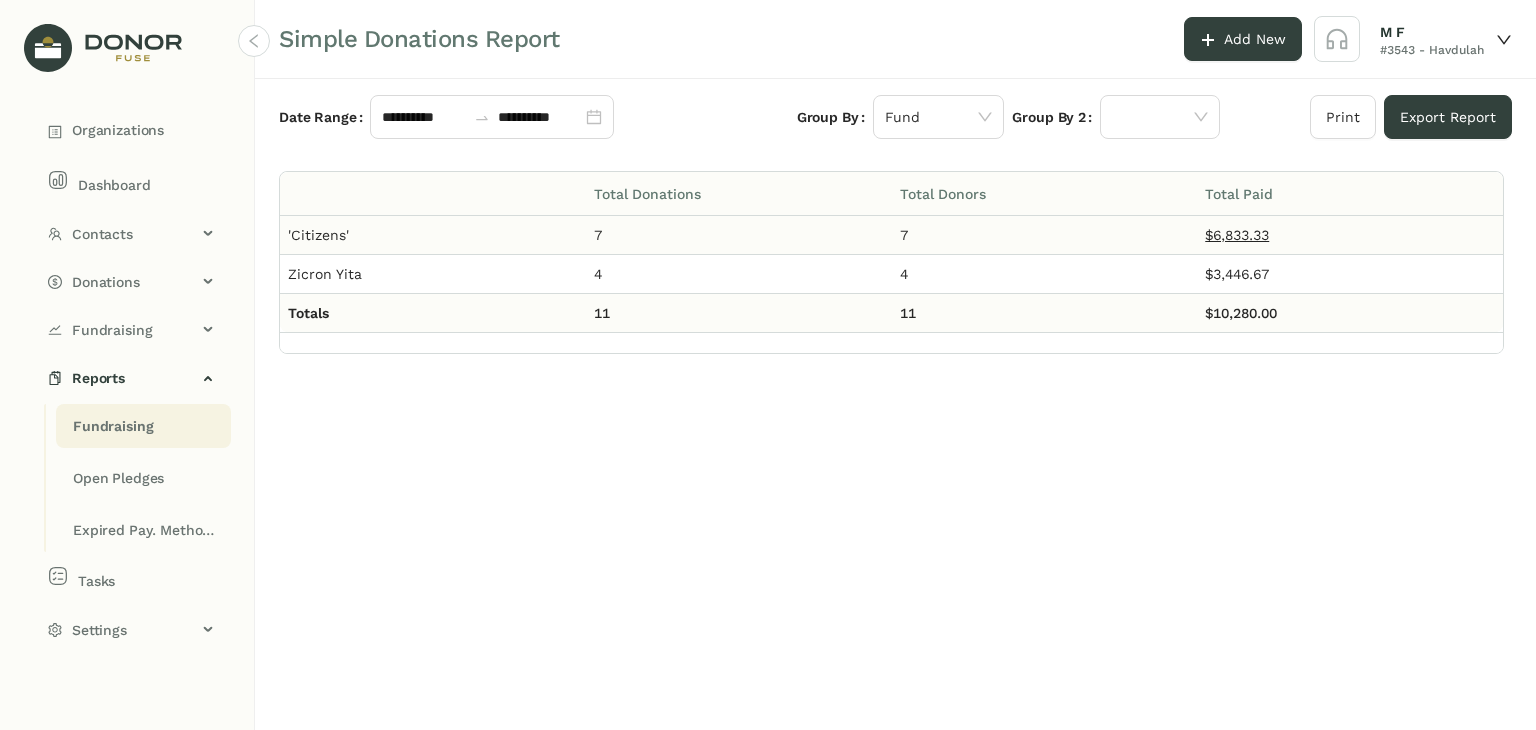 click on "$6,833.33" at bounding box center [1237, 235] 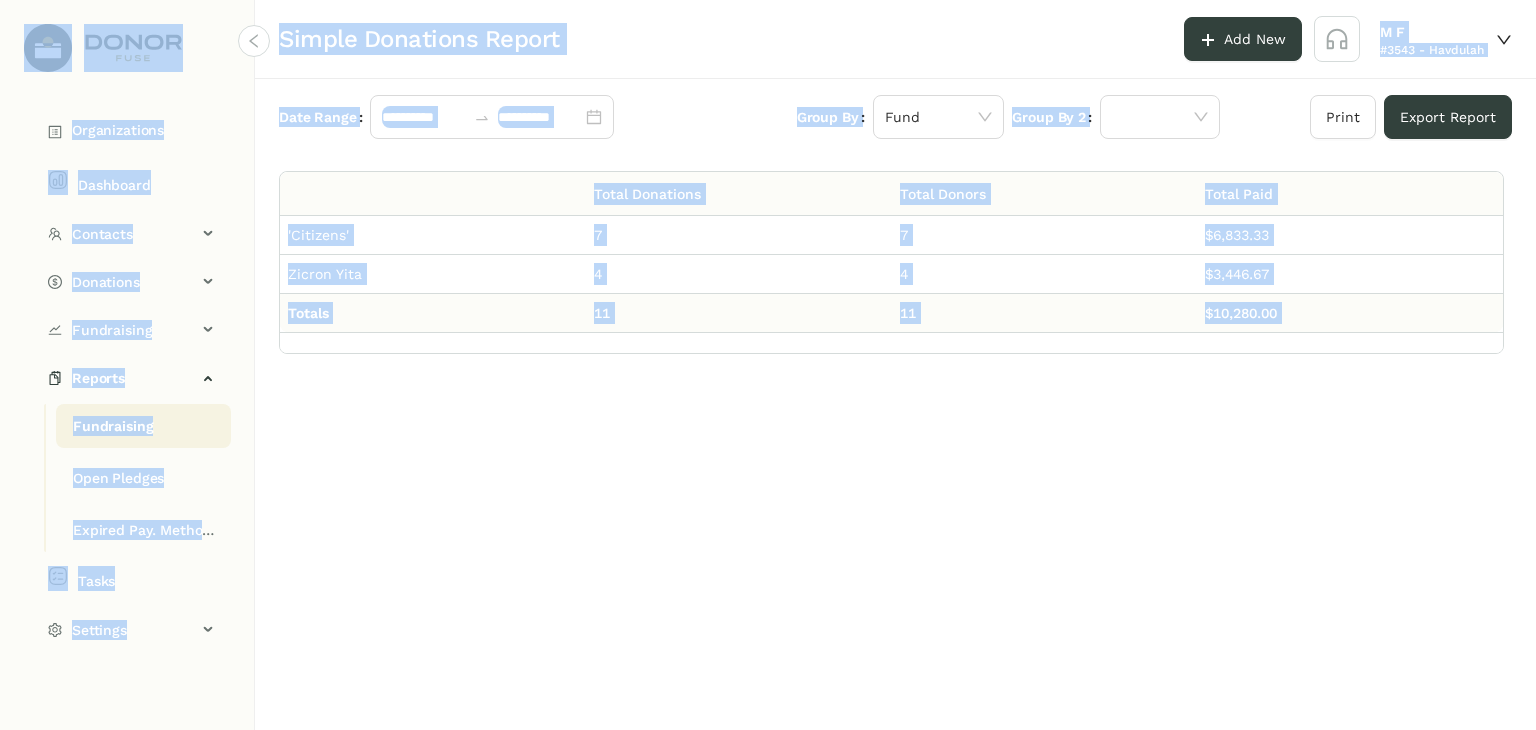 drag, startPoint x: 1265, startPoint y: 370, endPoint x: 87, endPoint y: -87, distance: 1263.5399 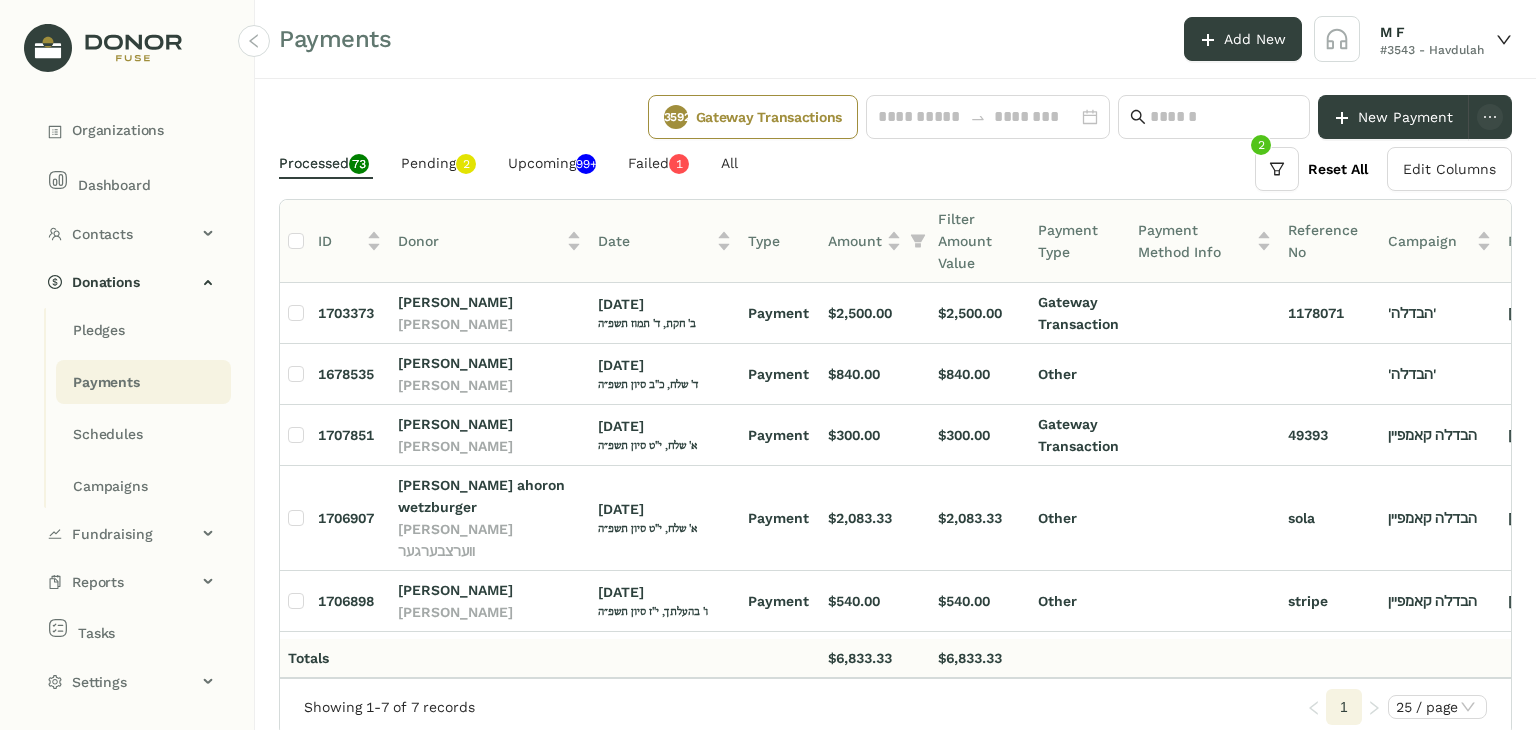 scroll, scrollTop: 0, scrollLeft: 0, axis: both 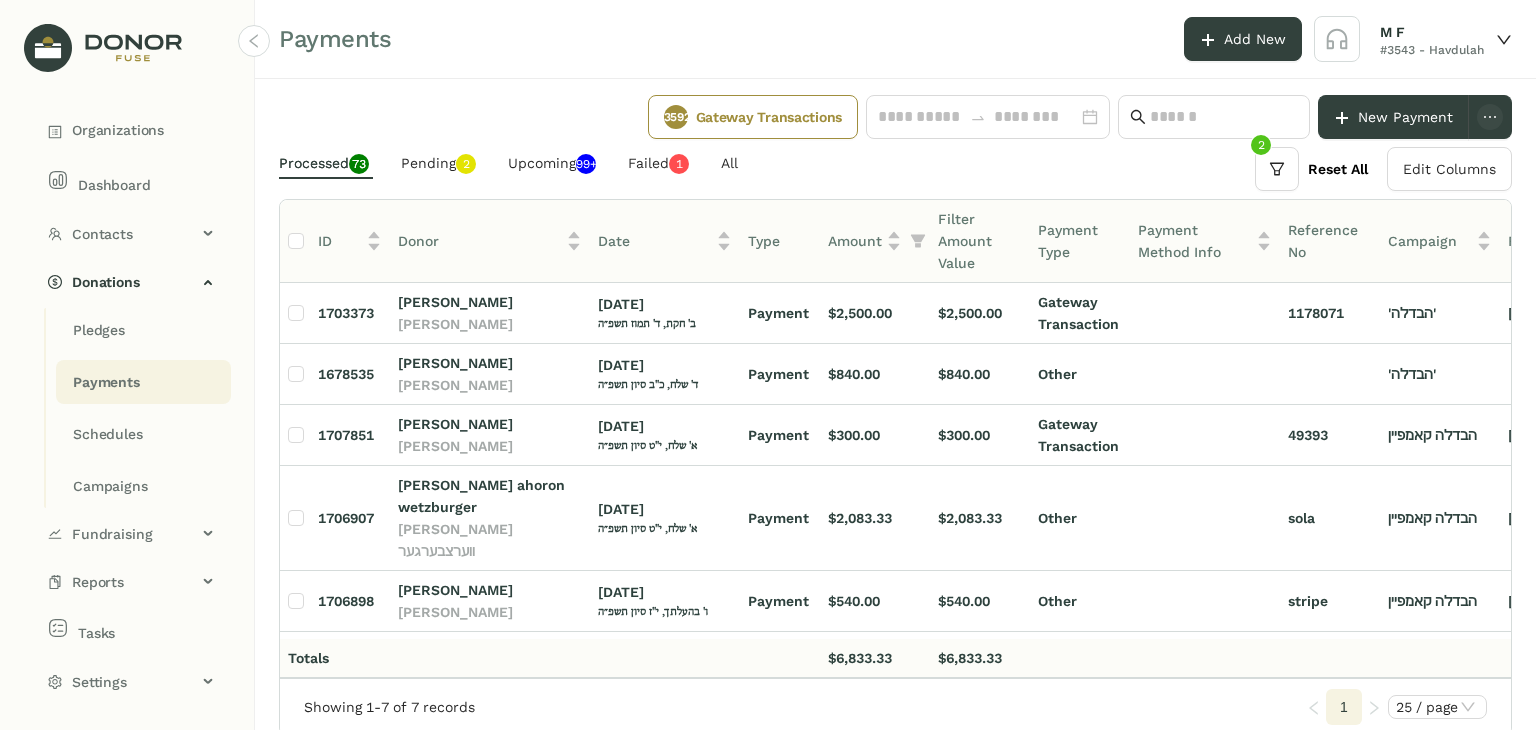click on "Pending   0   1   2   3   4   5   6   7   8   9" 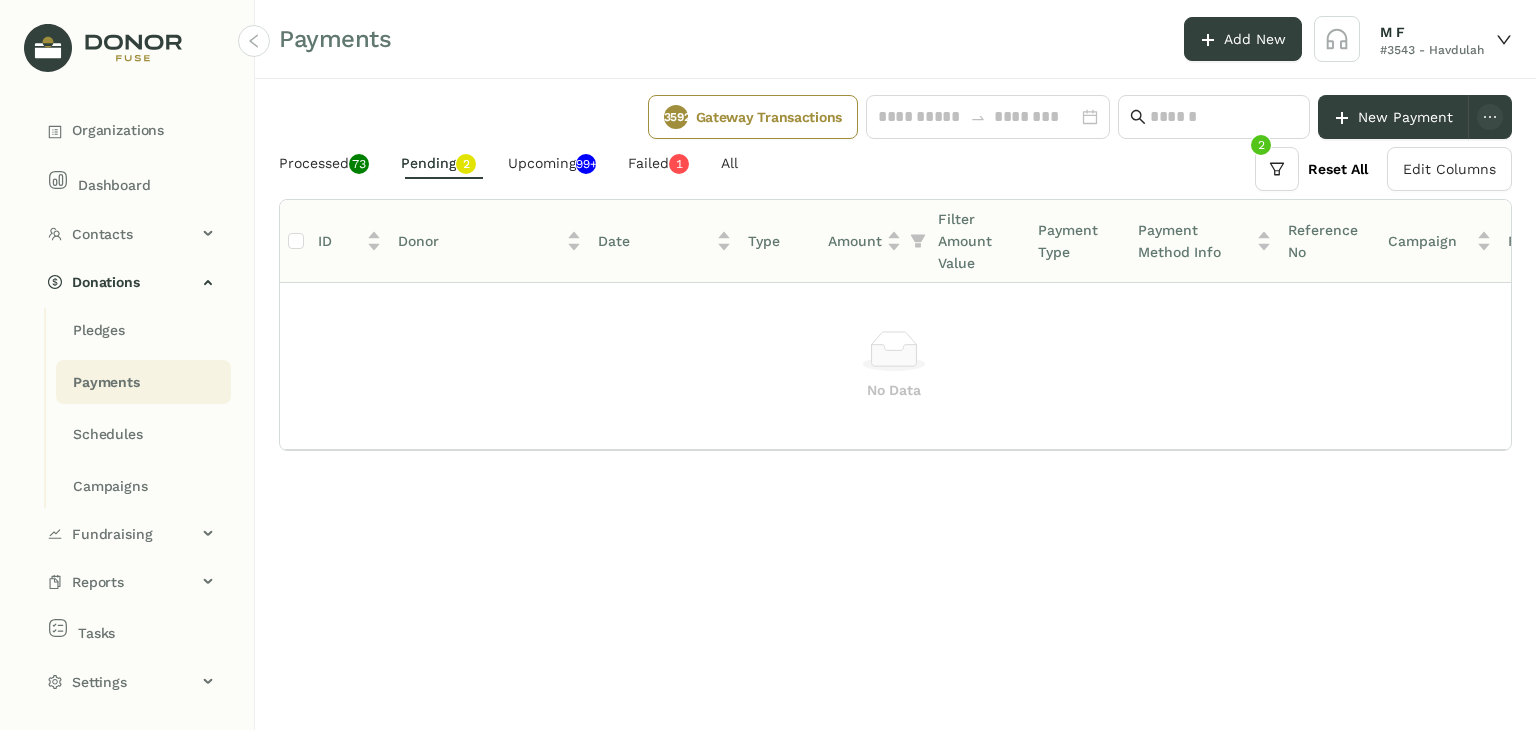 click on "Processed   0   1   2   3   4   5   6   7   8   9   0   1   2   3   4   5   6   7   8   9   Pending   0   1   2   3   4   5   6   7   8   9   Upcoming  99+  Failed   0   1   2   3   4   5   6   7   8   9  All" 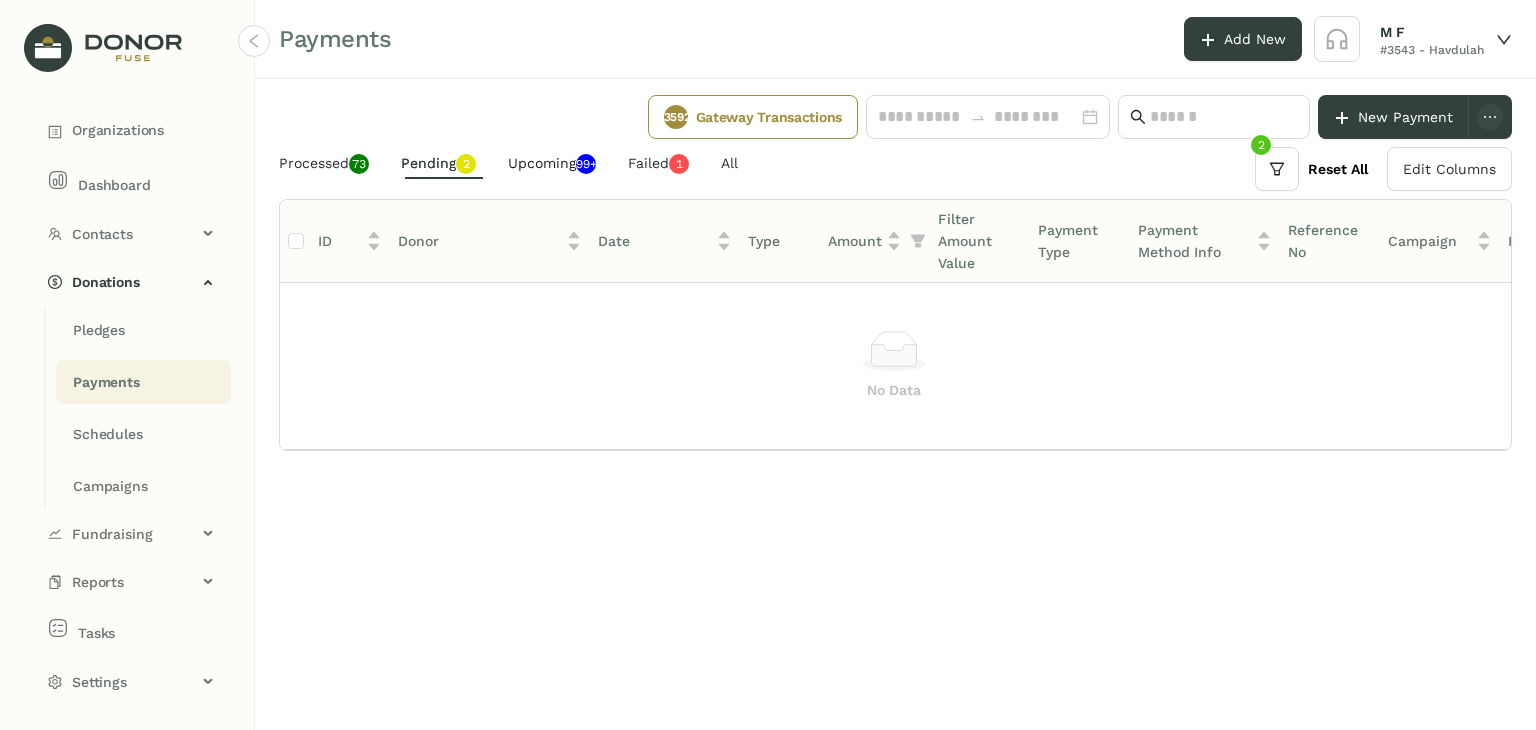 click on "Upcoming  99+" 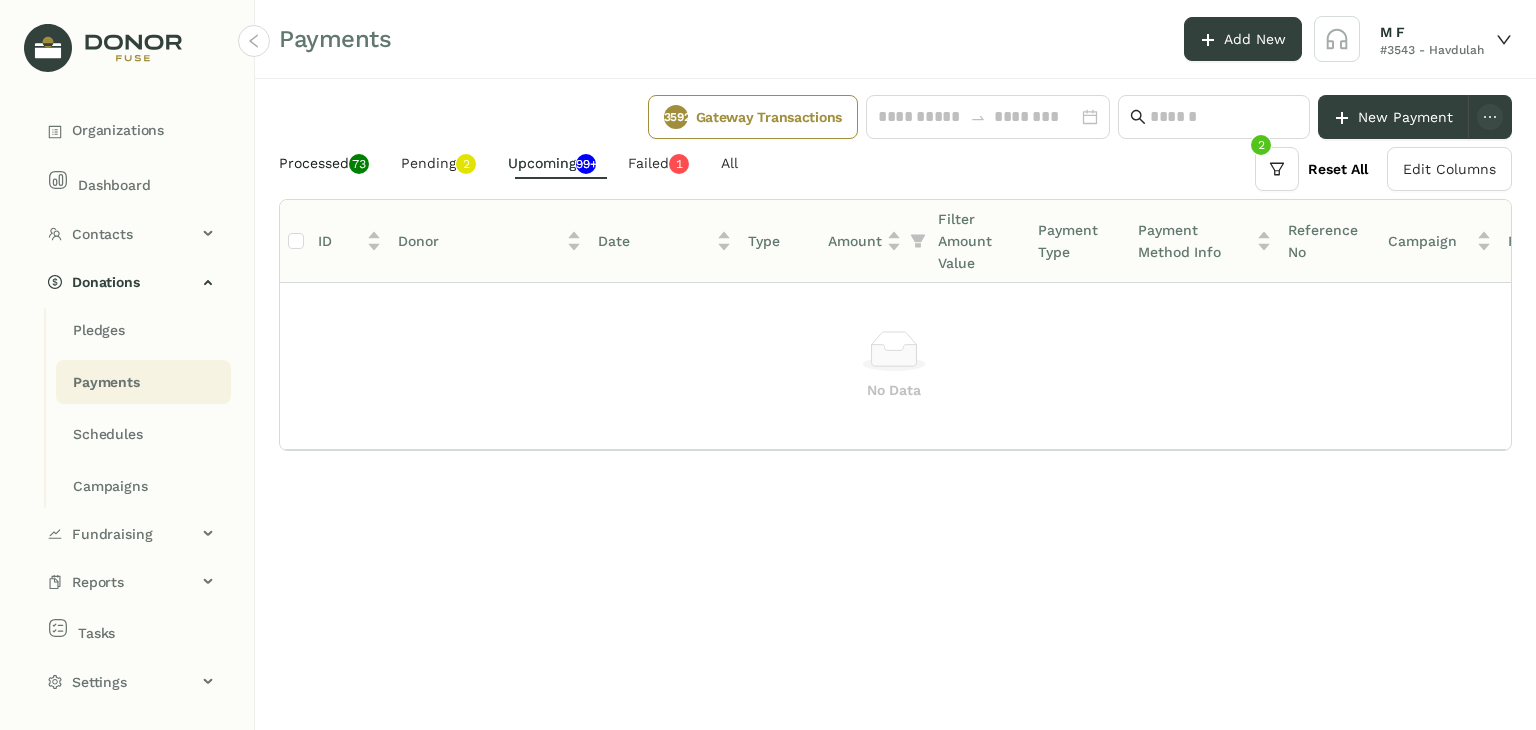 click on "Processed   0   1   2   3   4   5   6   7   8   9   0   1   2   3   4   5   6   7   8   9" 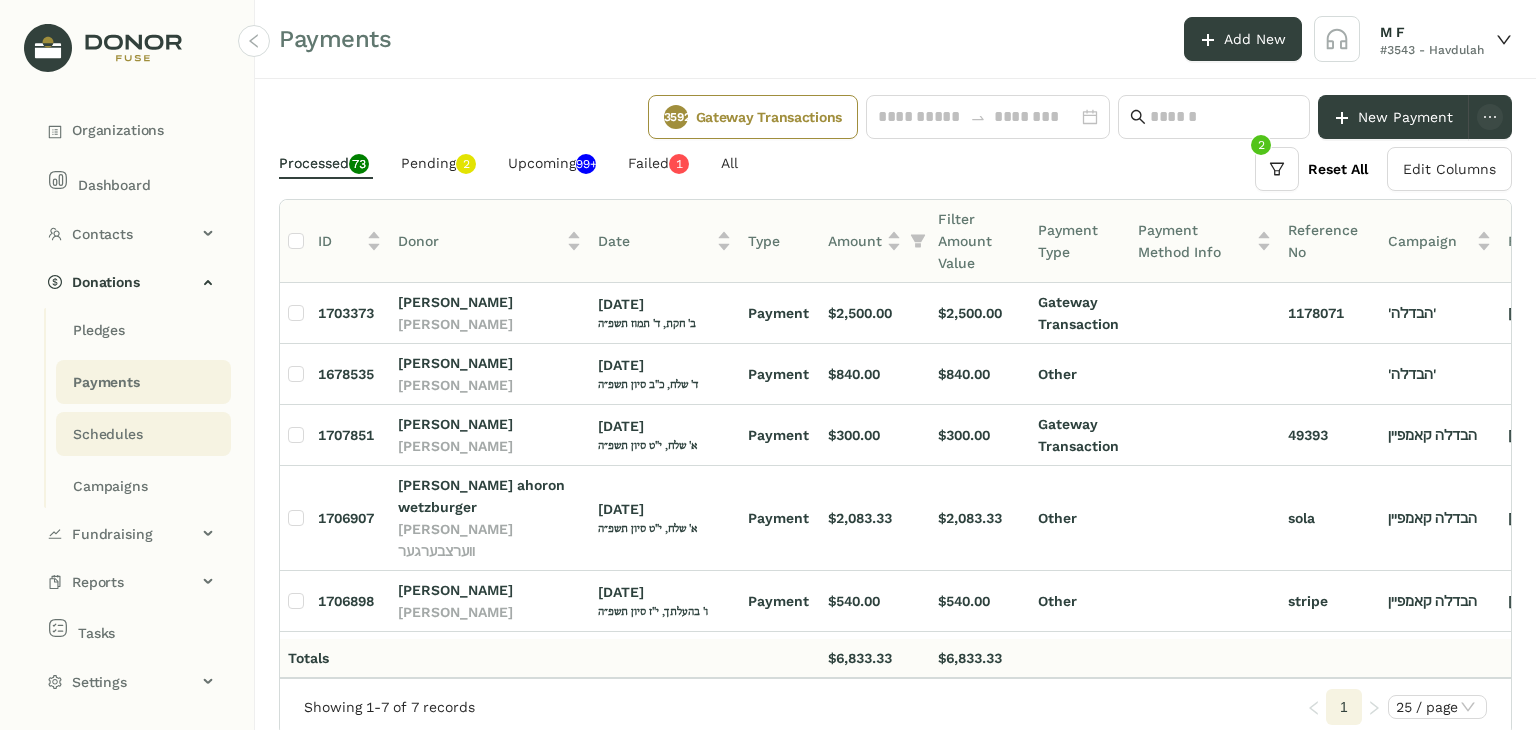 click on "Schedules" 